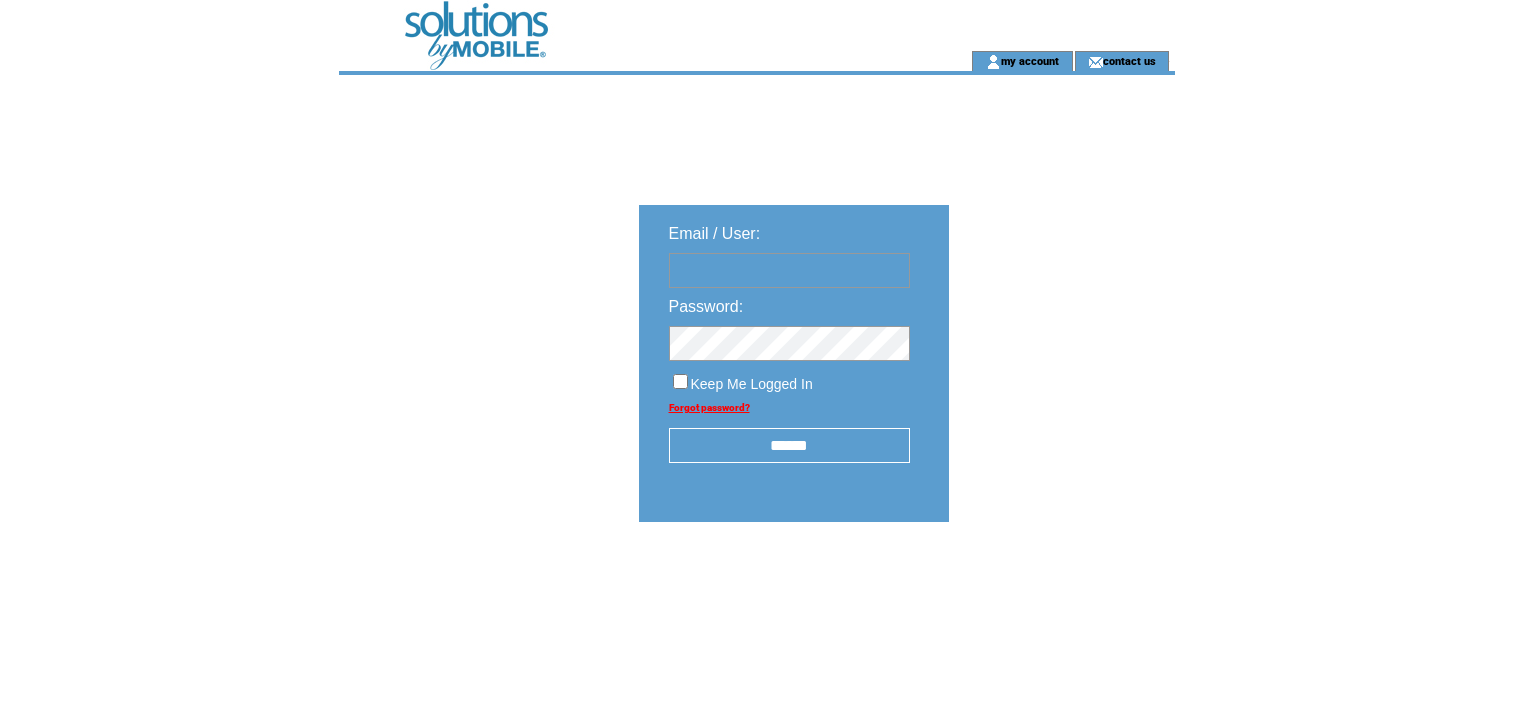 scroll, scrollTop: 0, scrollLeft: 0, axis: both 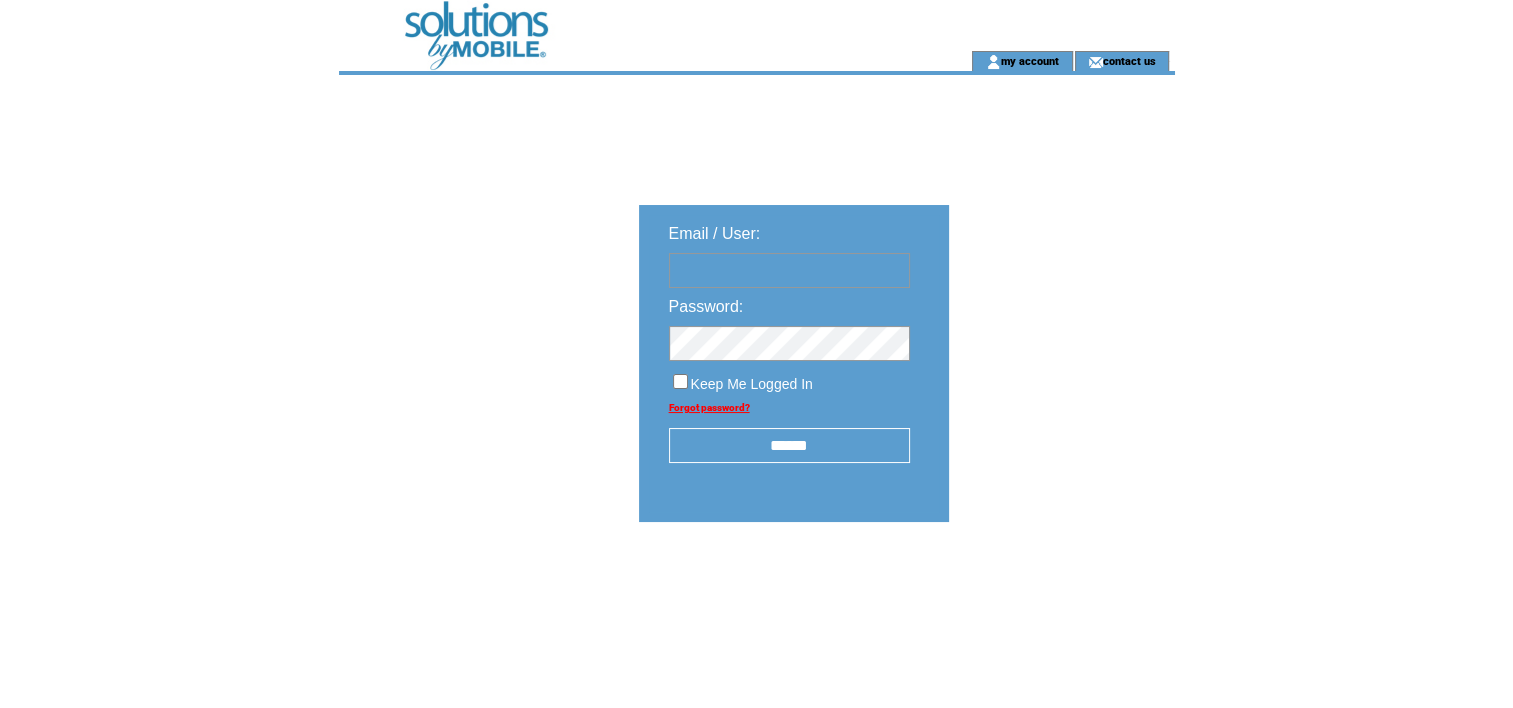 type on "**********" 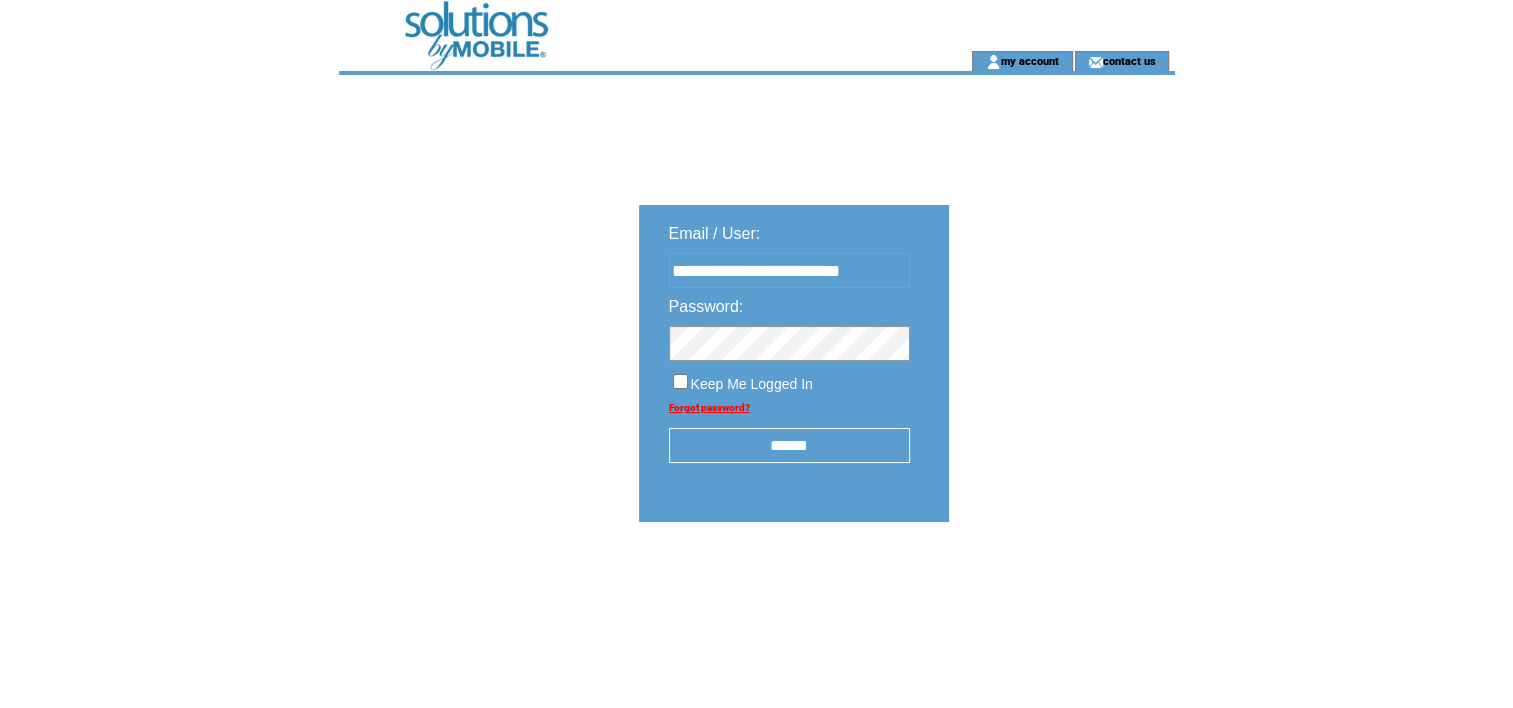 click on "******" at bounding box center [789, 445] 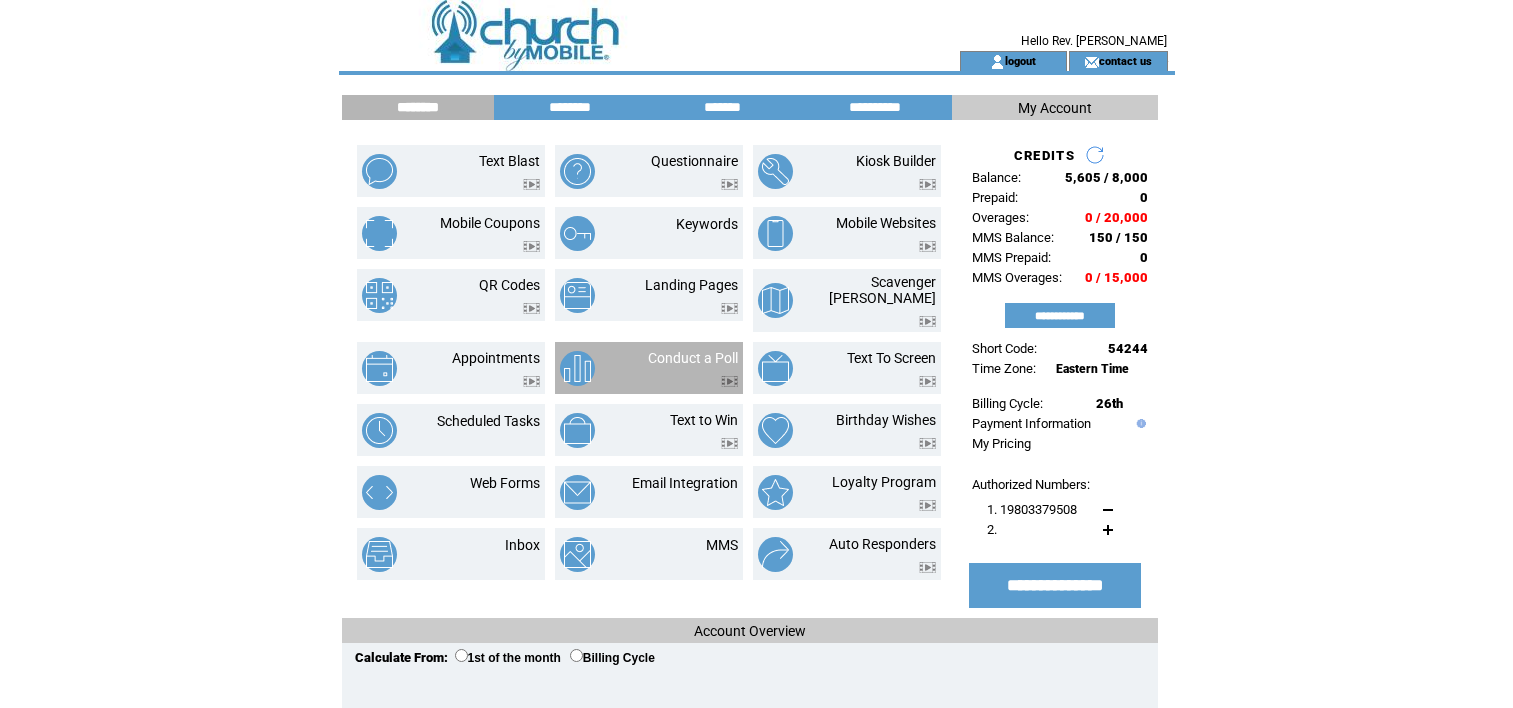 scroll, scrollTop: 0, scrollLeft: 0, axis: both 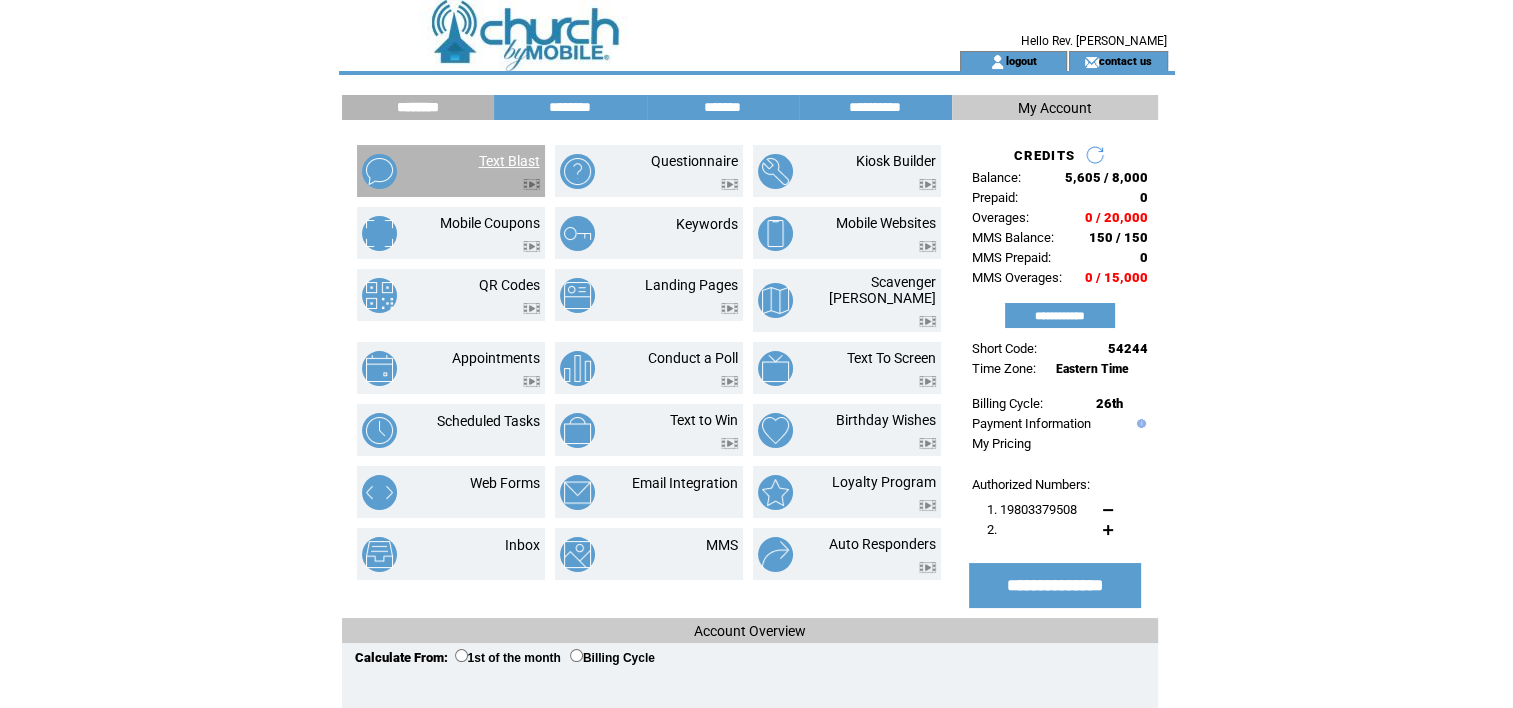 click on "Text Blast" at bounding box center (509, 161) 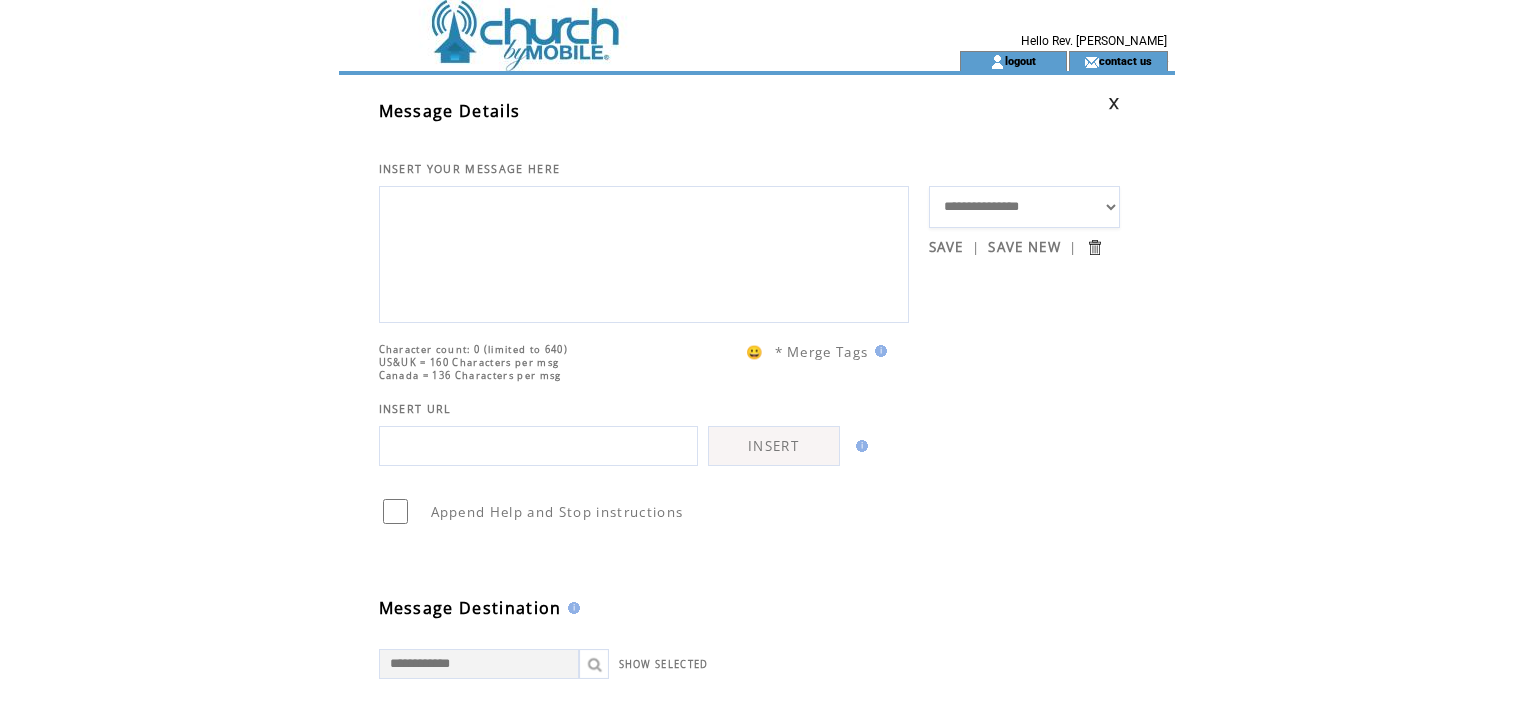 scroll, scrollTop: 0, scrollLeft: 0, axis: both 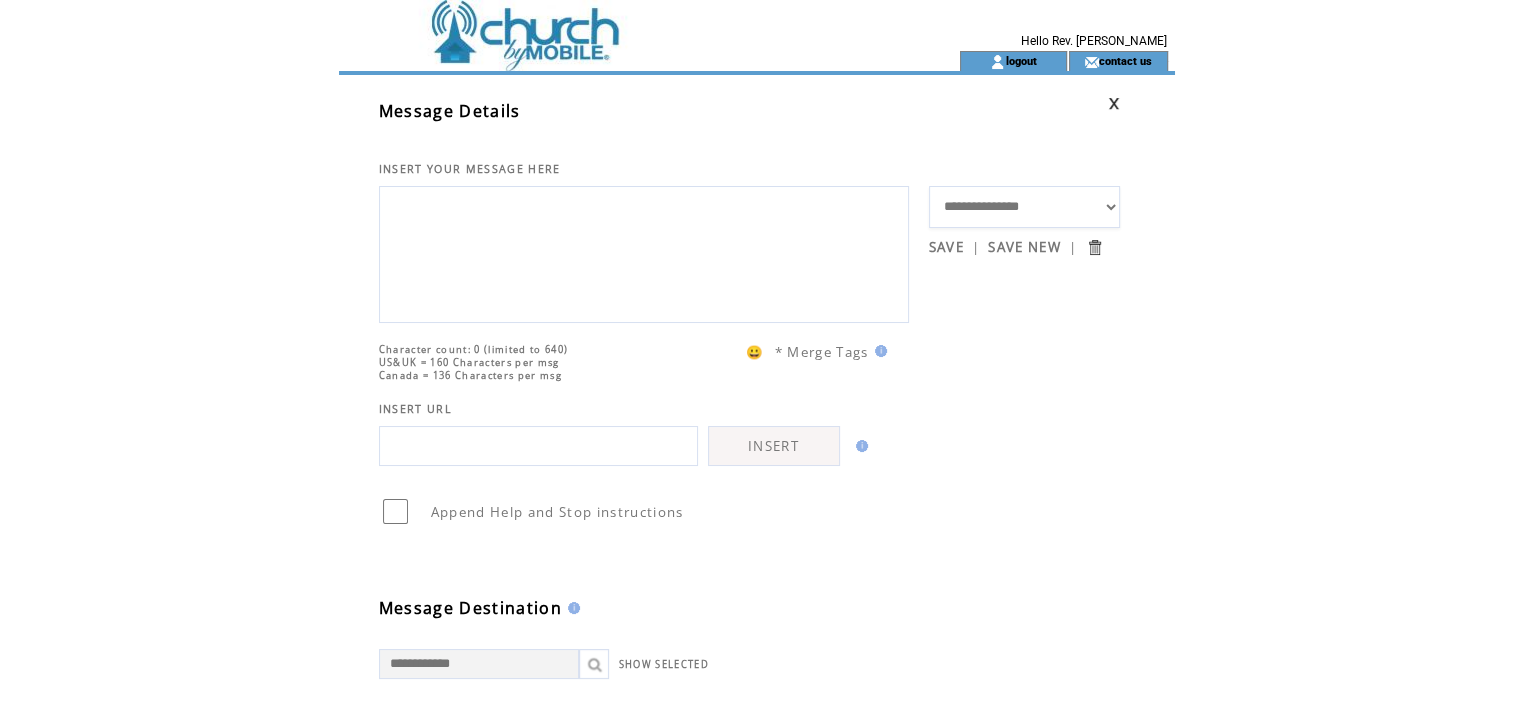 click at bounding box center [644, 252] 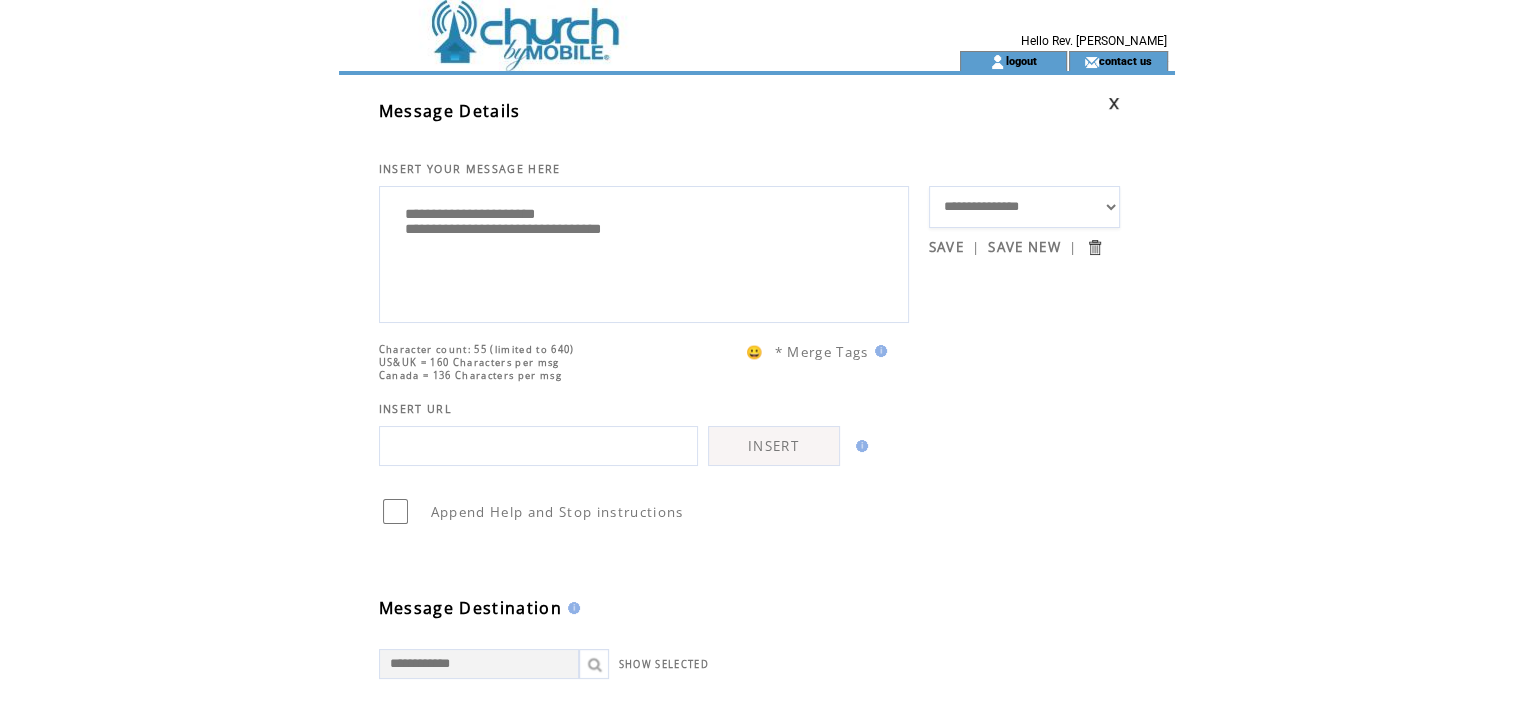 click on "**********" at bounding box center (644, 252) 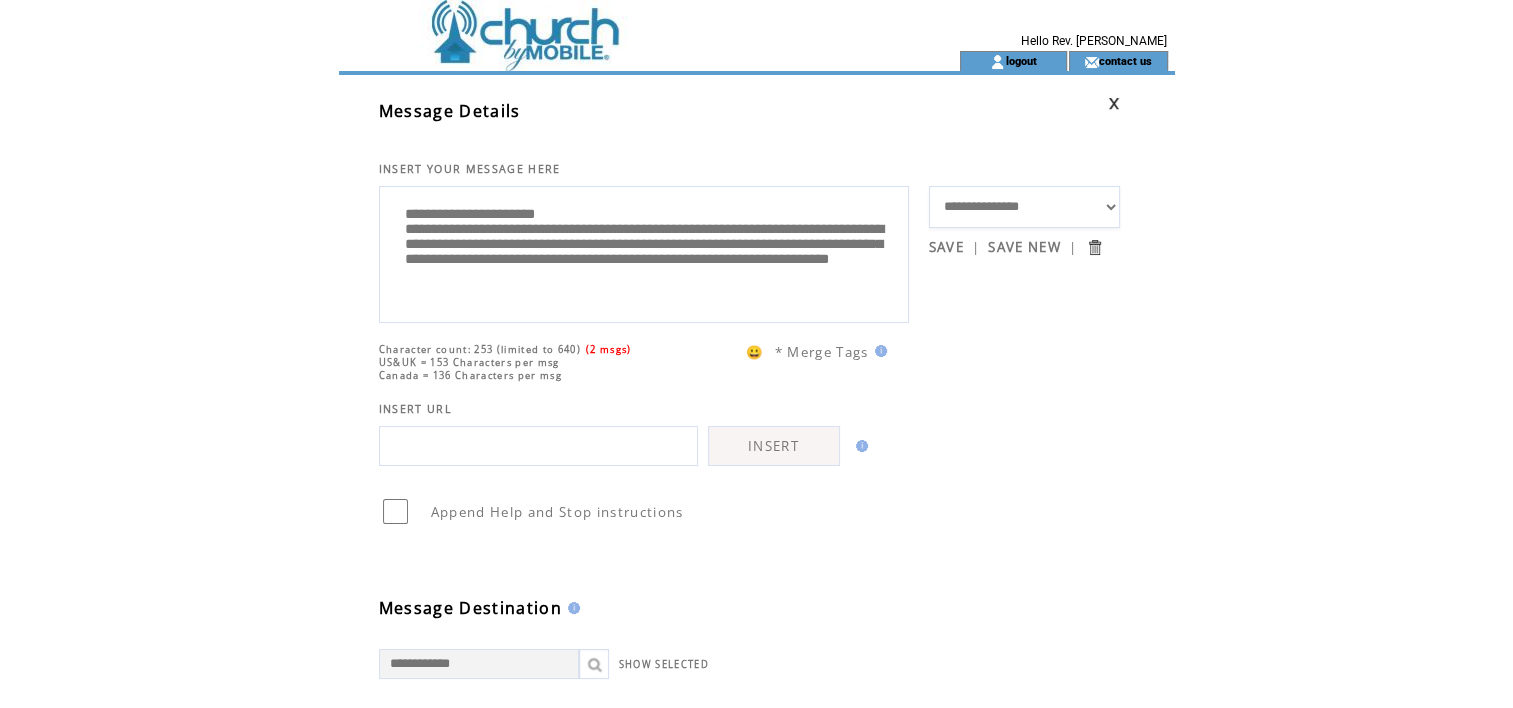 click on "**********" at bounding box center (644, 252) 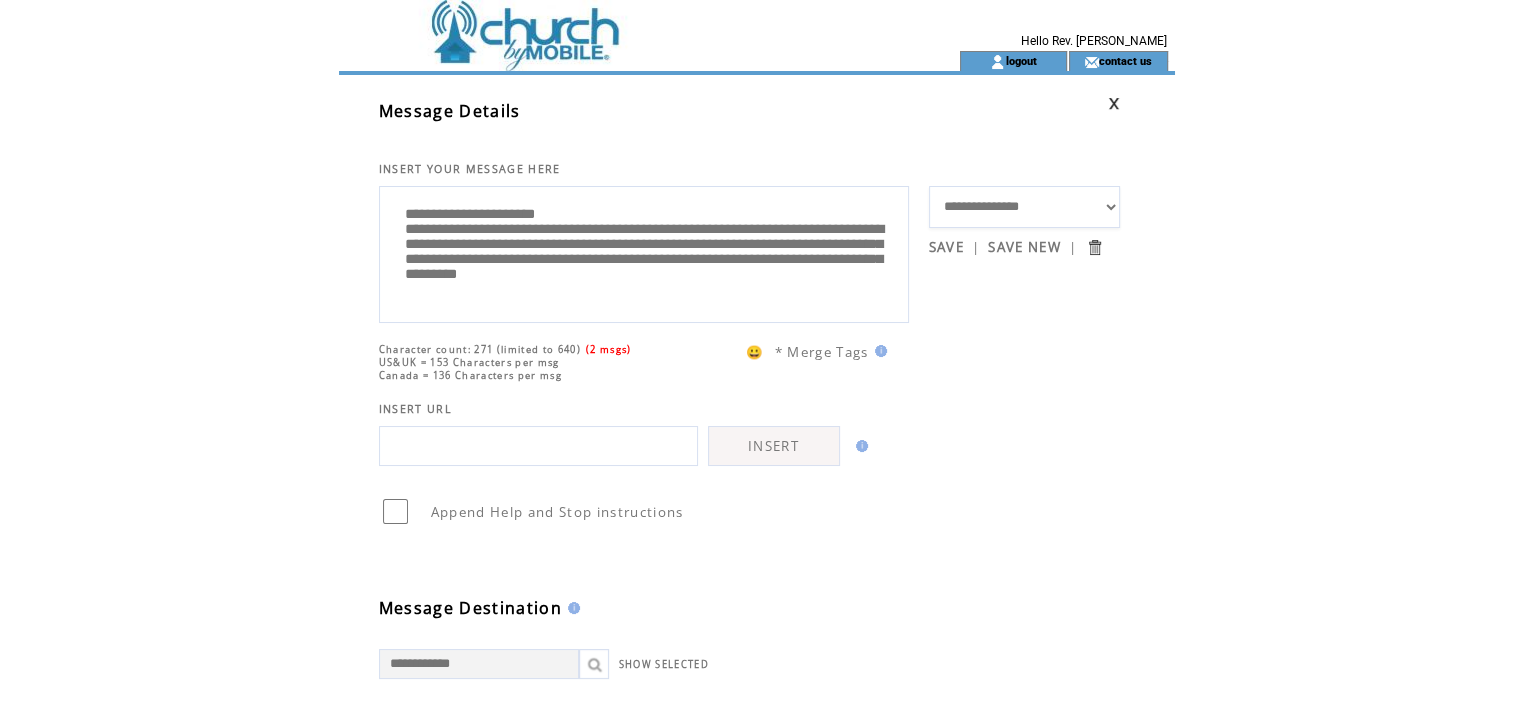 click on "**********" at bounding box center (644, 252) 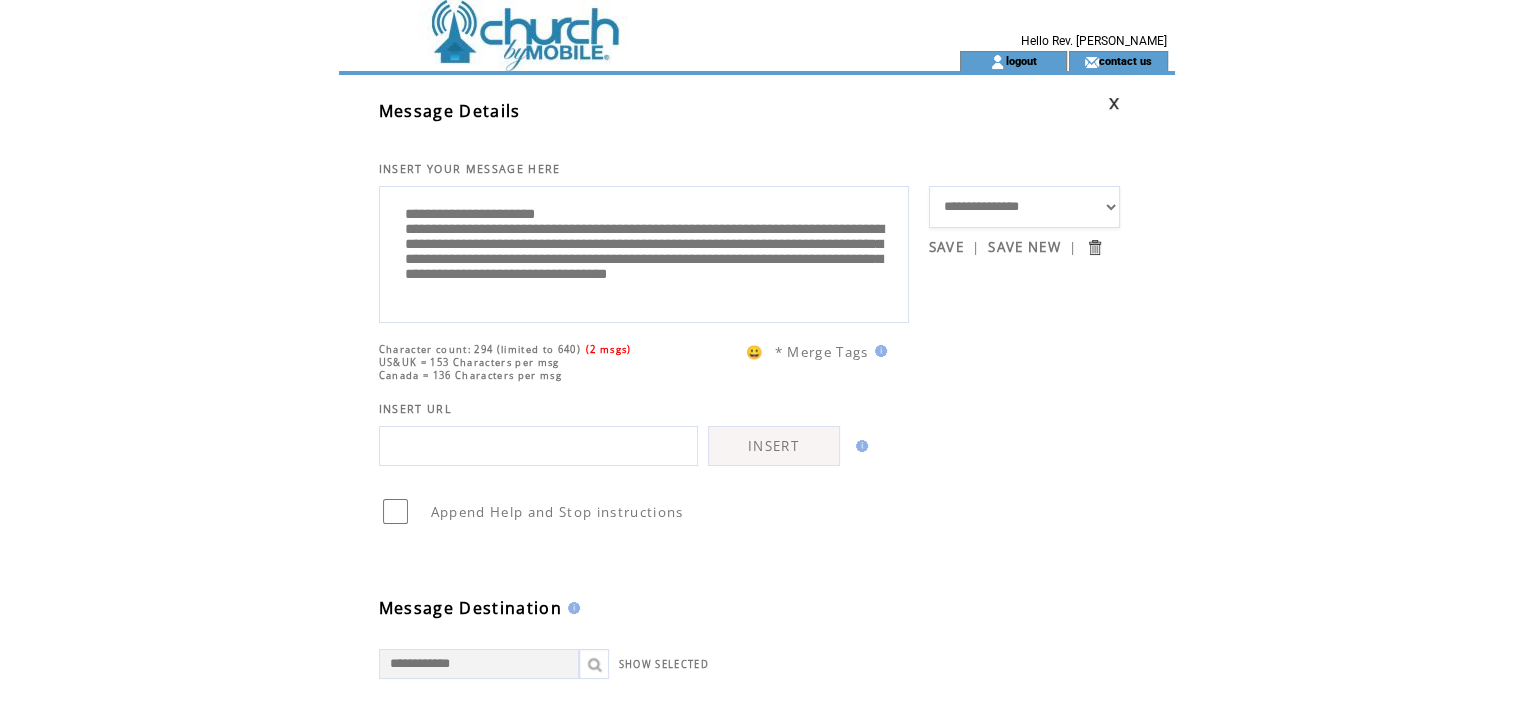 scroll, scrollTop: 5, scrollLeft: 0, axis: vertical 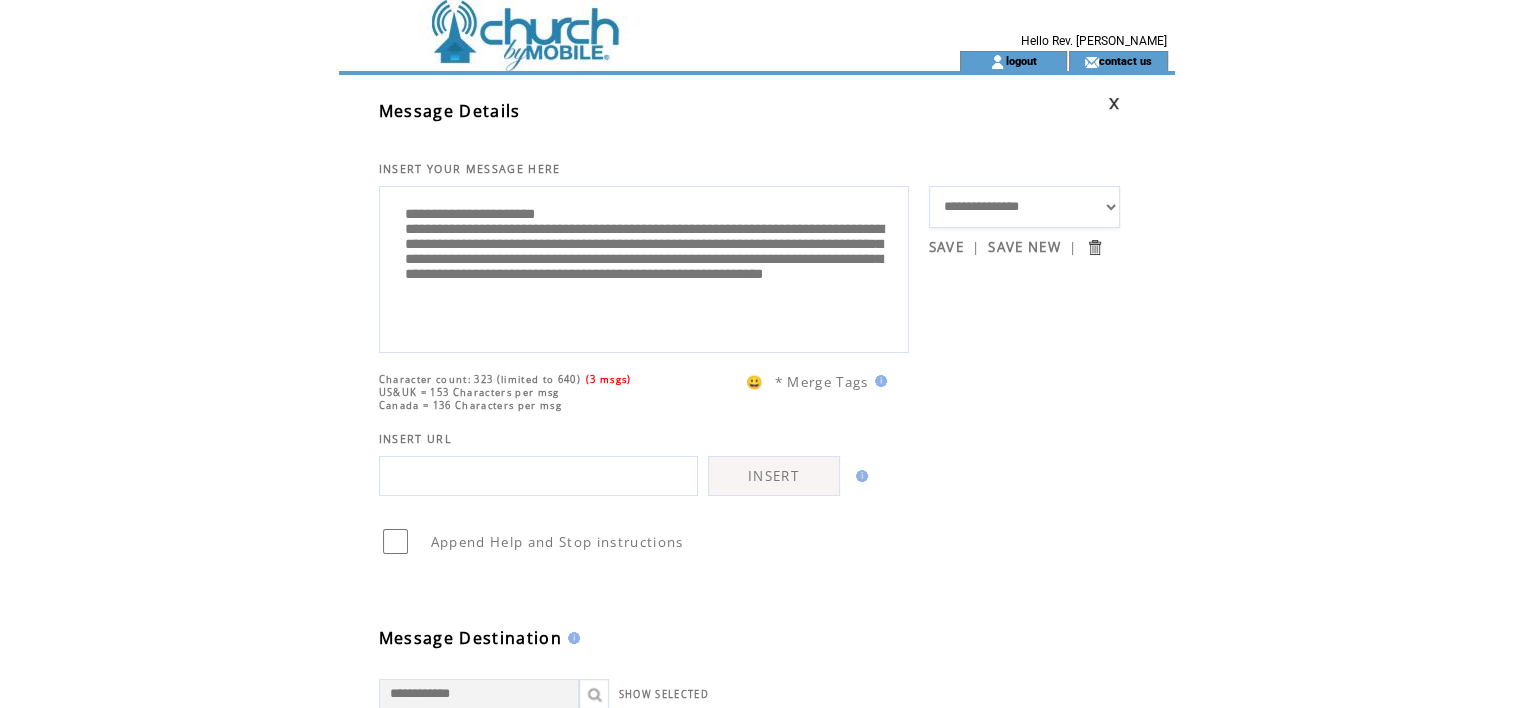 click on "**********" at bounding box center [644, 267] 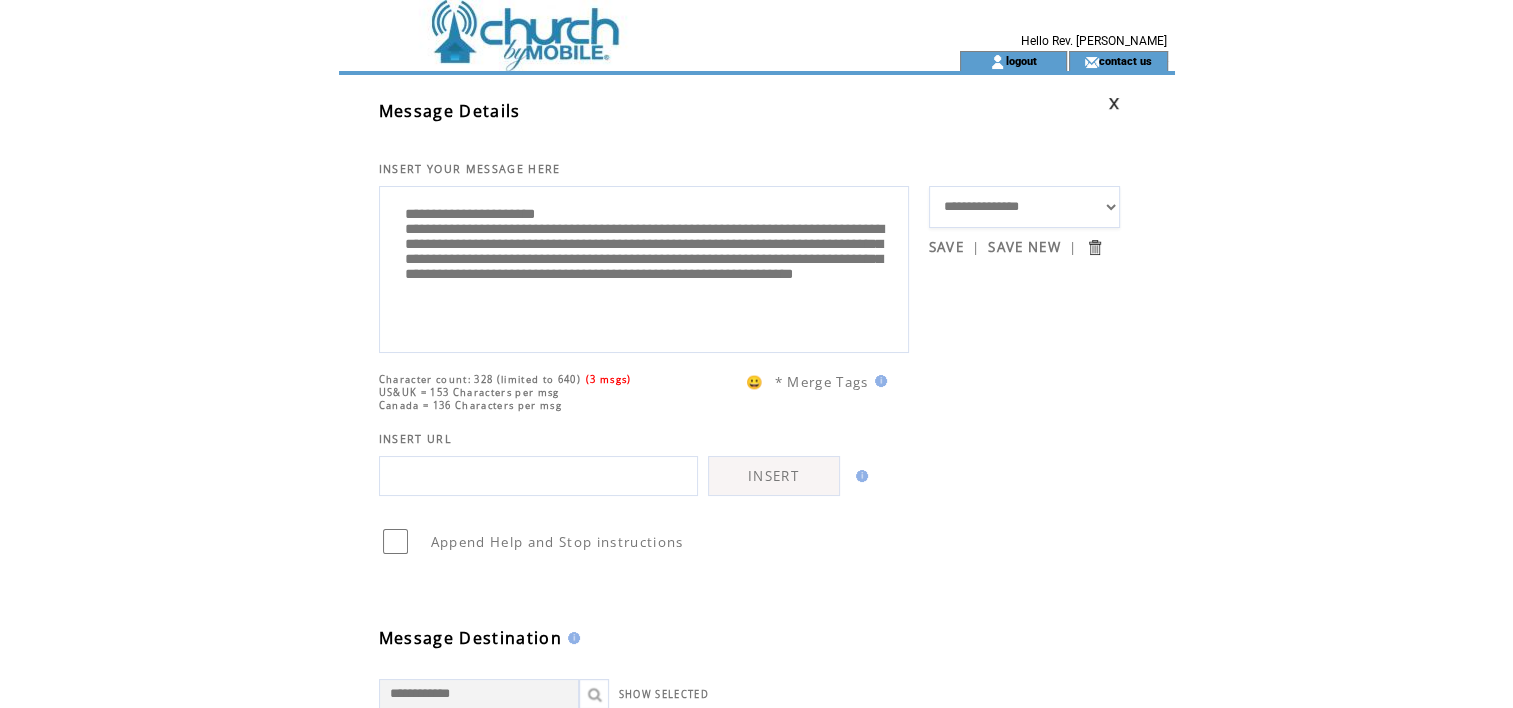 click on "**********" at bounding box center [644, 267] 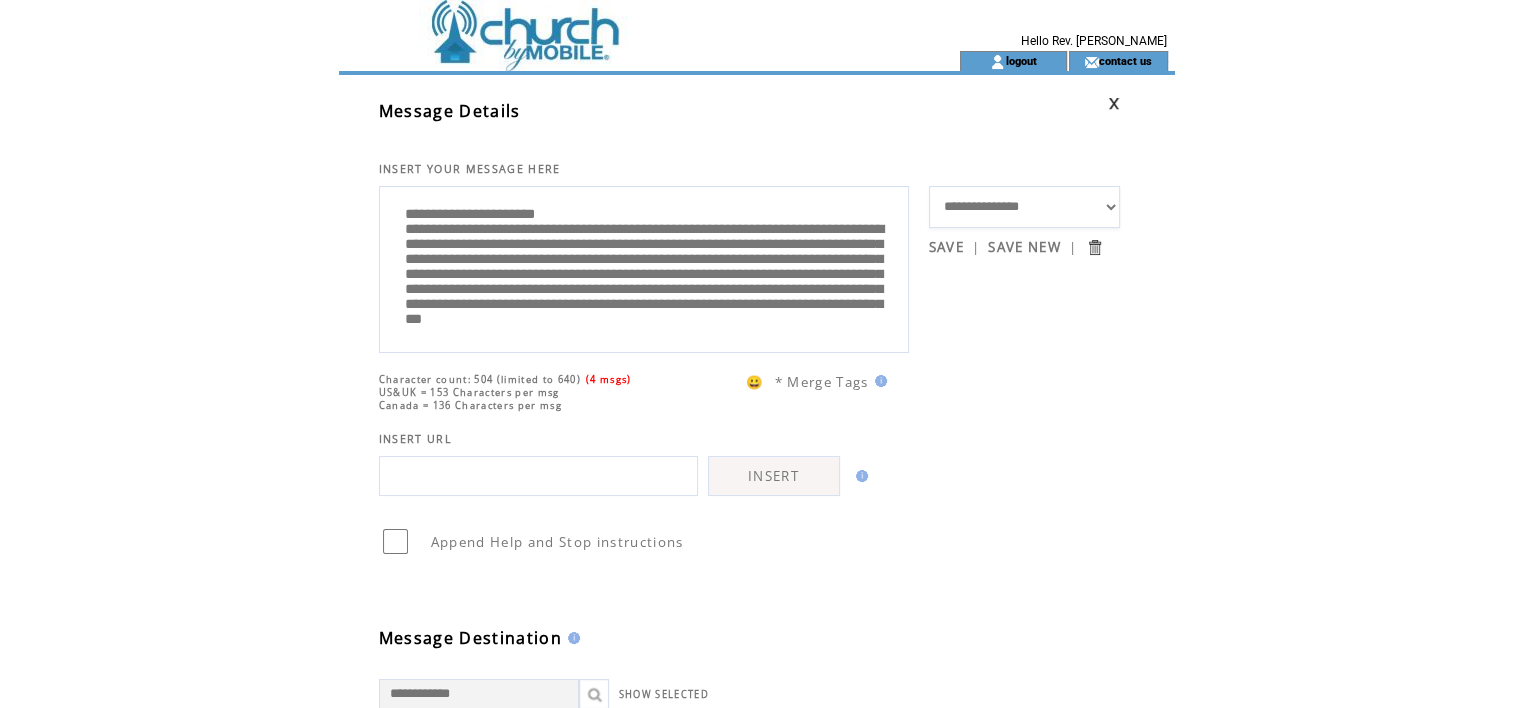 scroll, scrollTop: 85, scrollLeft: 0, axis: vertical 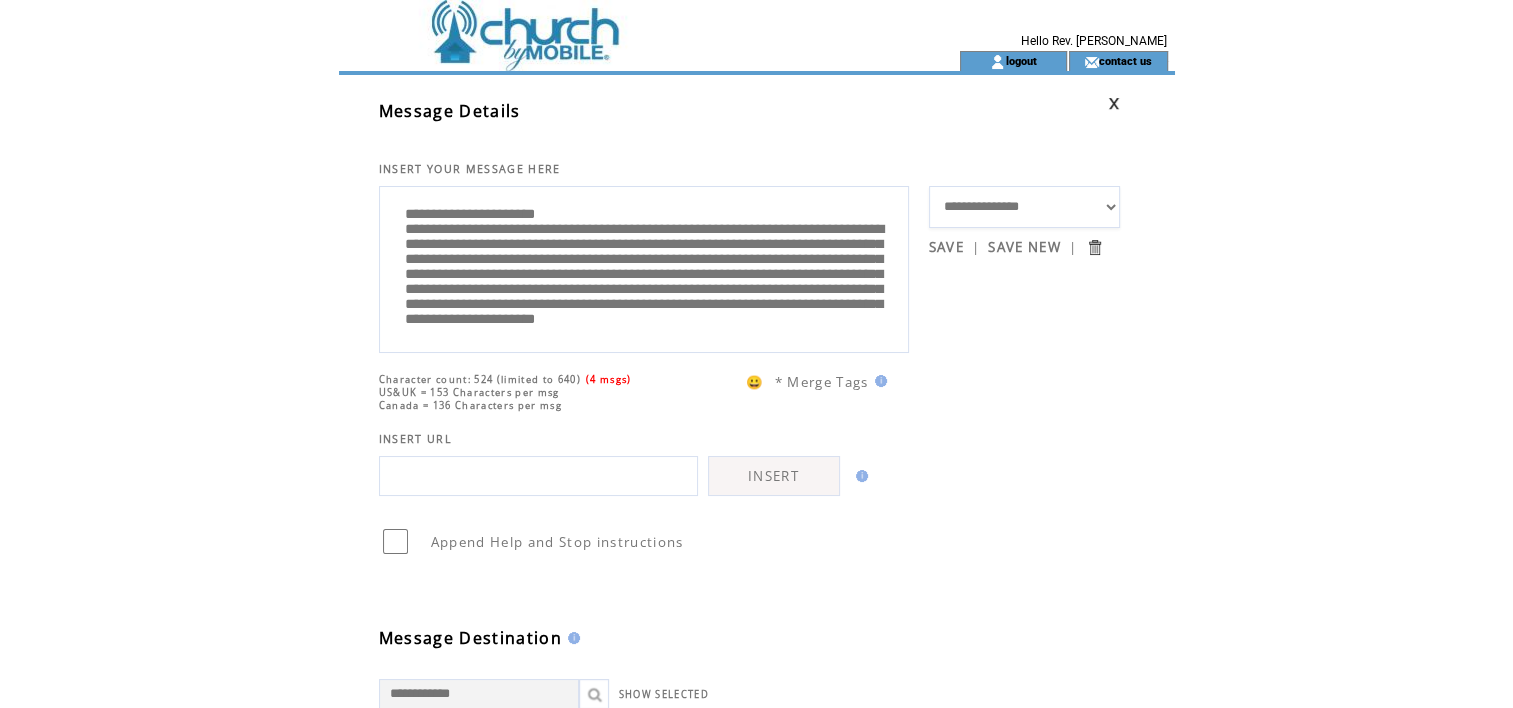 click on "**********" at bounding box center [644, 267] 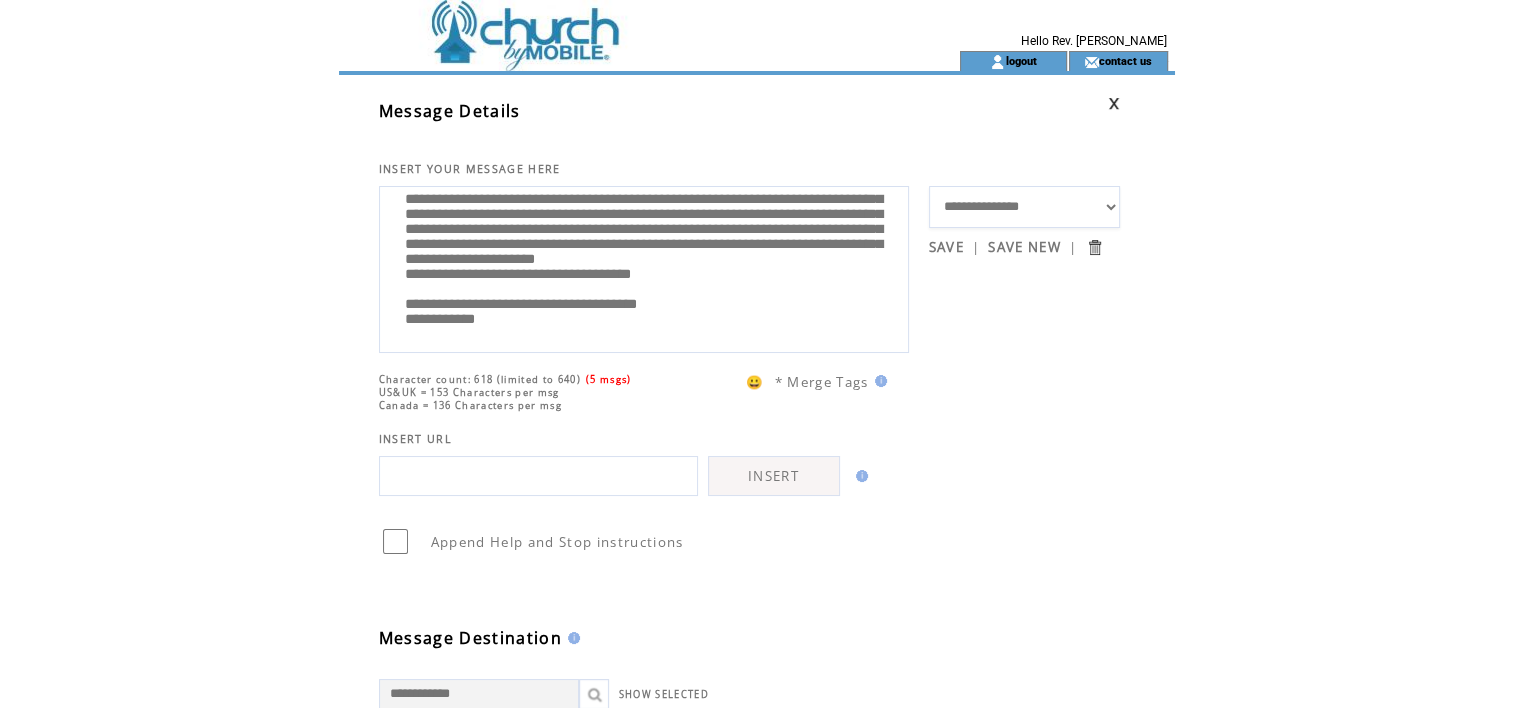 scroll, scrollTop: 180, scrollLeft: 0, axis: vertical 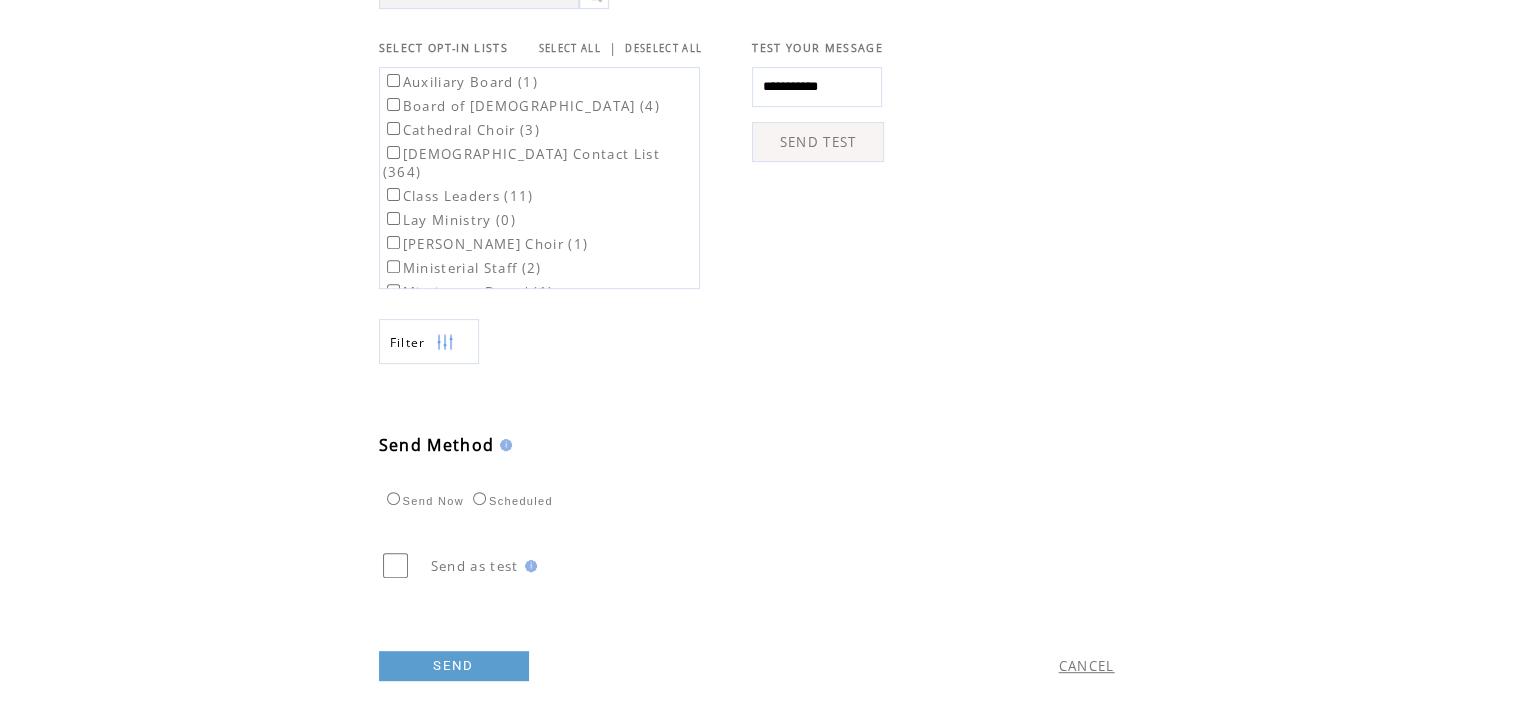 type on "**********" 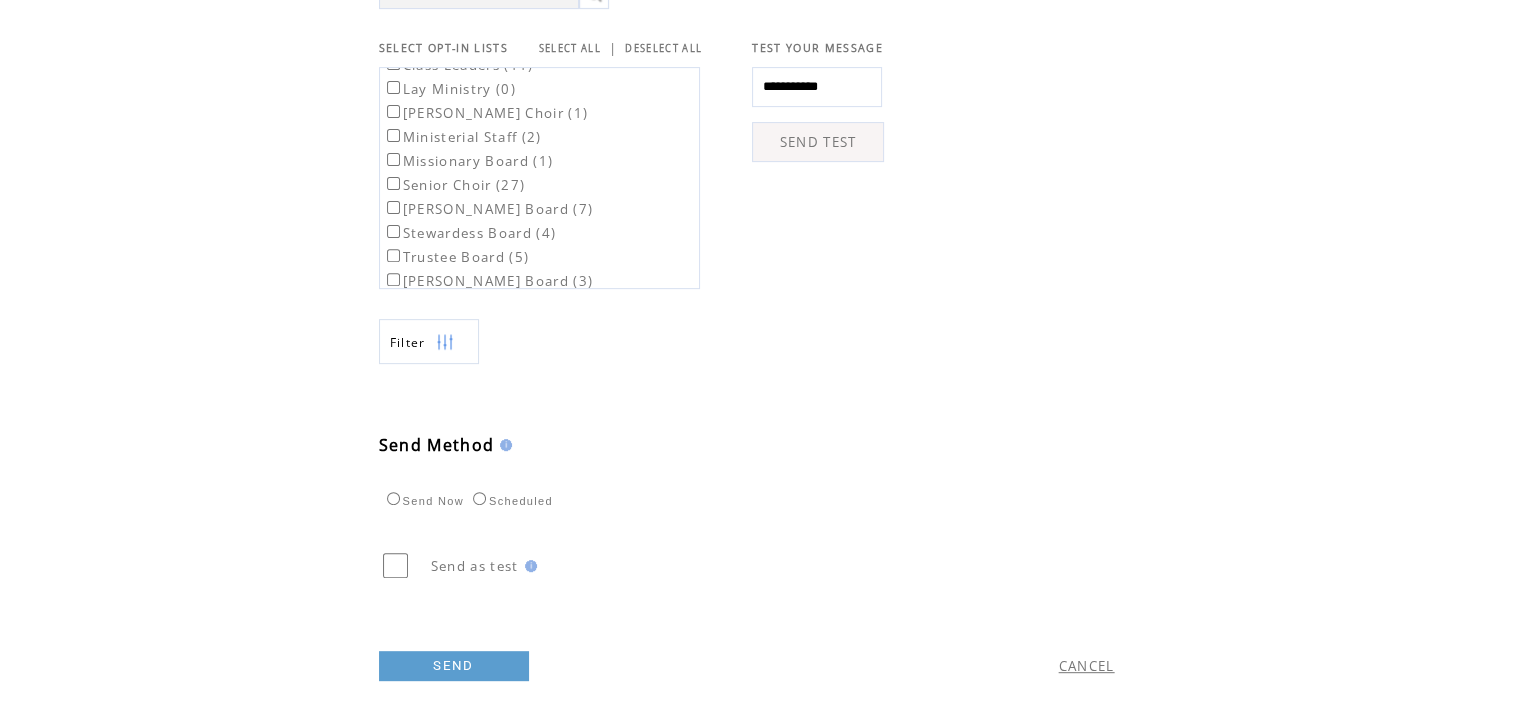 scroll, scrollTop: 136, scrollLeft: 0, axis: vertical 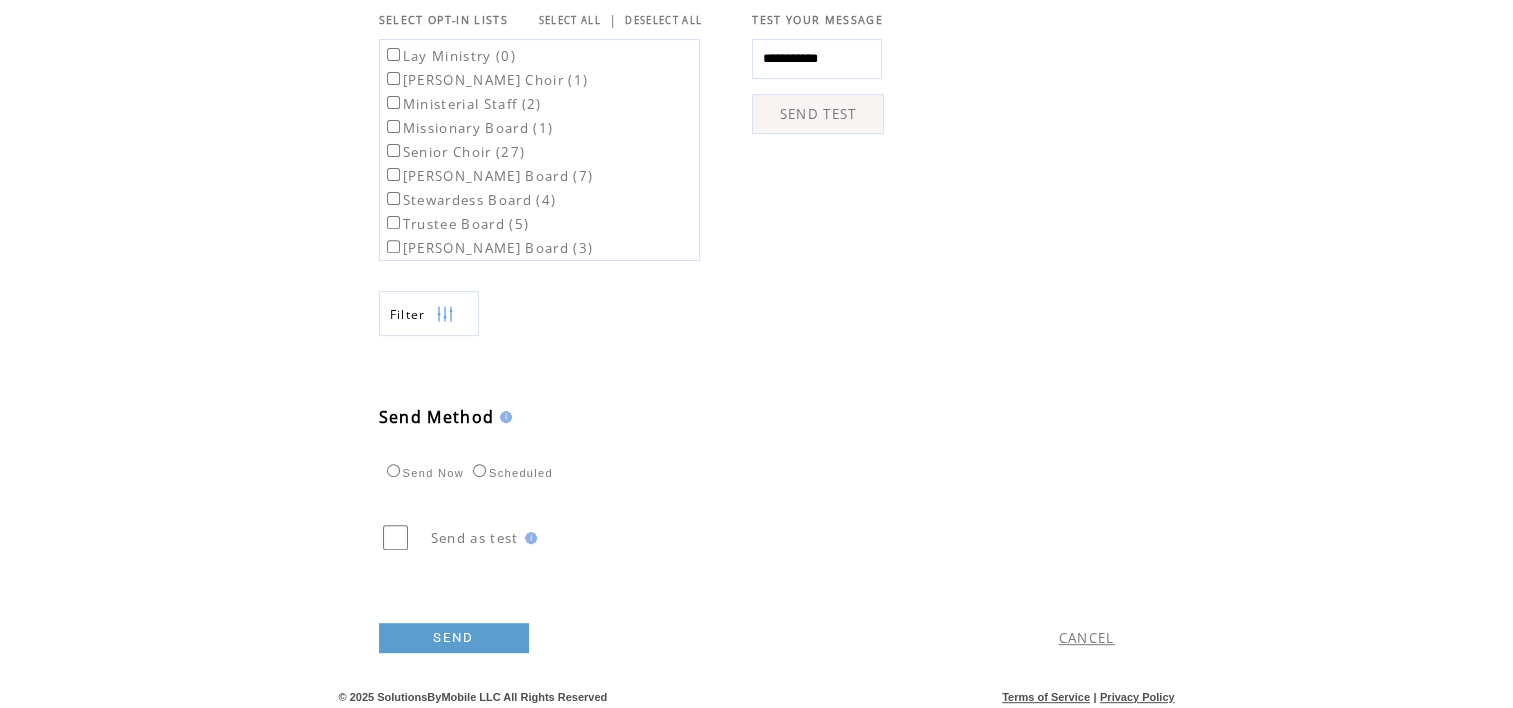 click on "SEND" at bounding box center [454, 638] 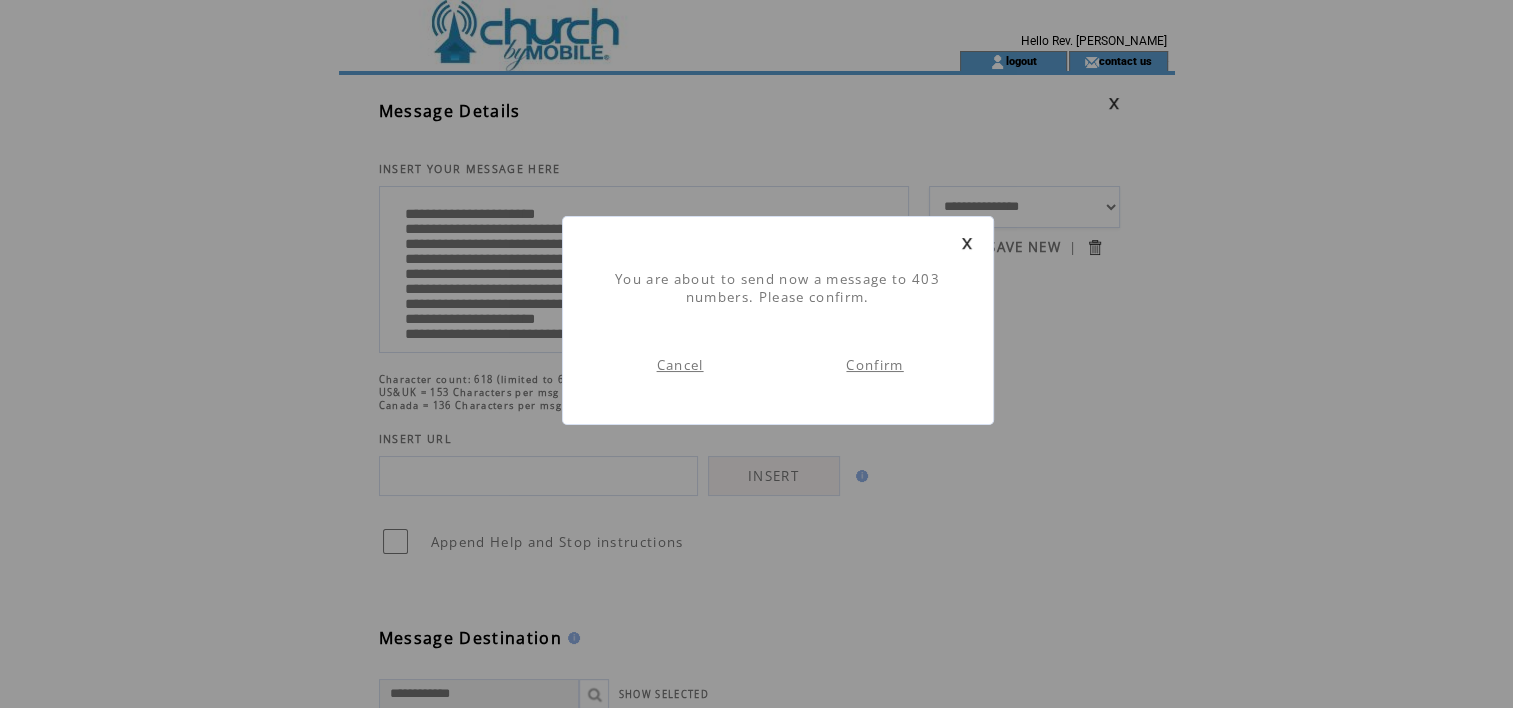 scroll, scrollTop: 0, scrollLeft: 0, axis: both 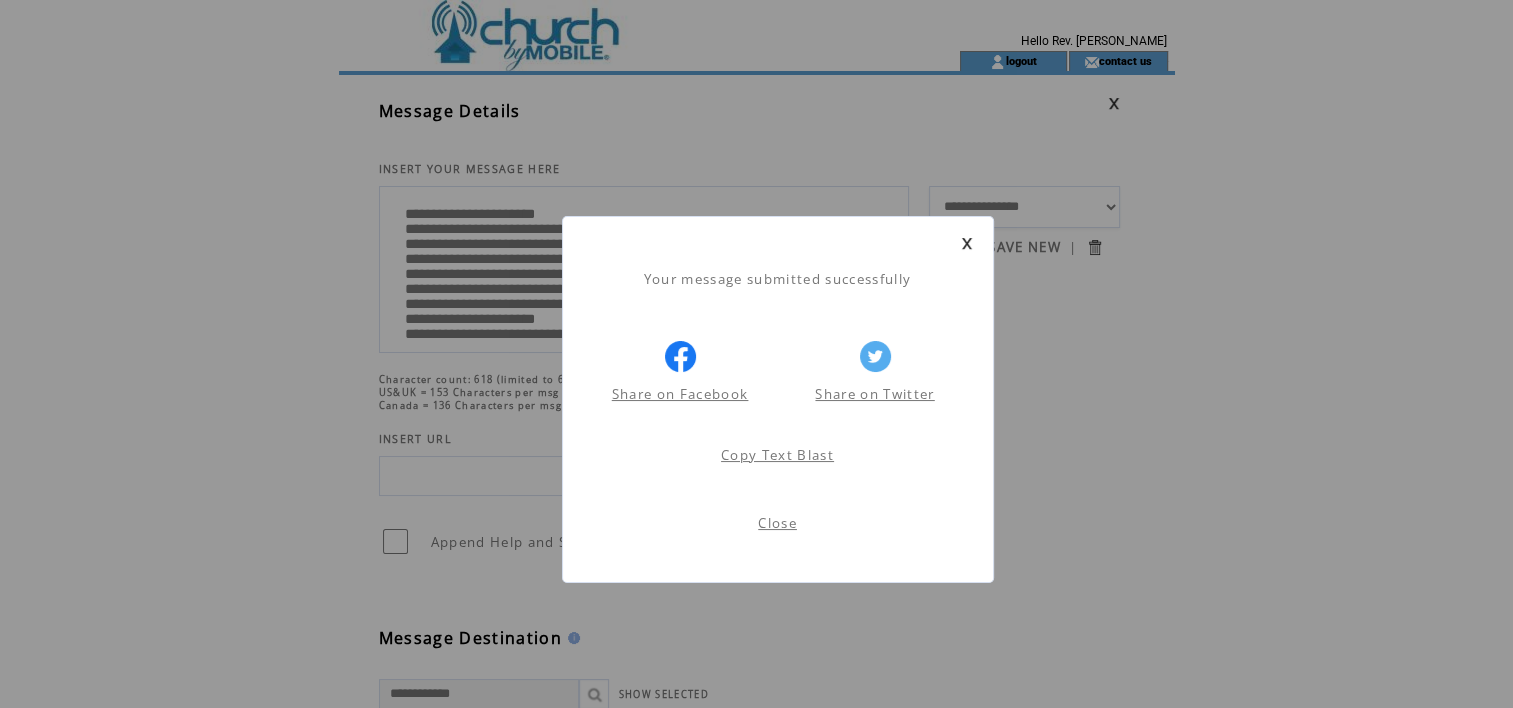 click on "Close" at bounding box center [777, 523] 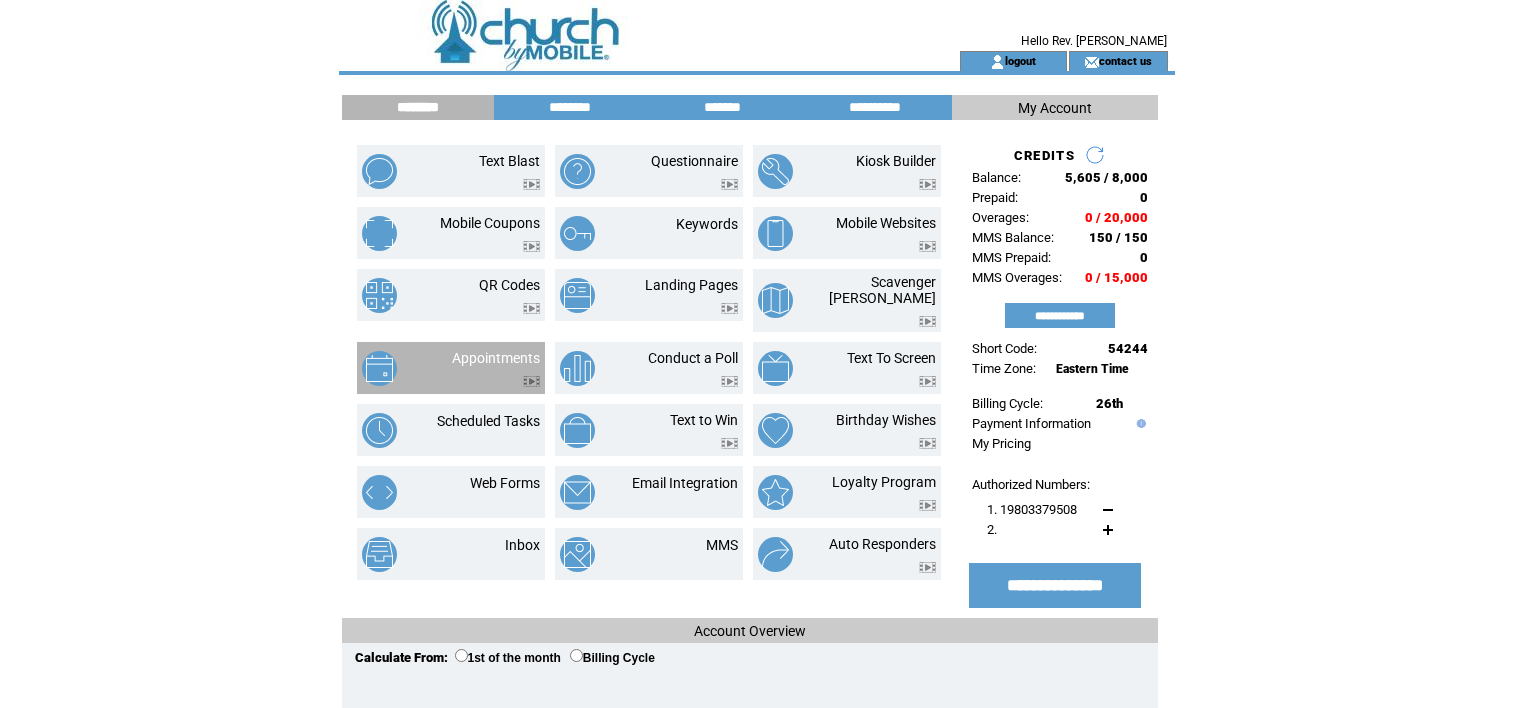 scroll, scrollTop: 0, scrollLeft: 0, axis: both 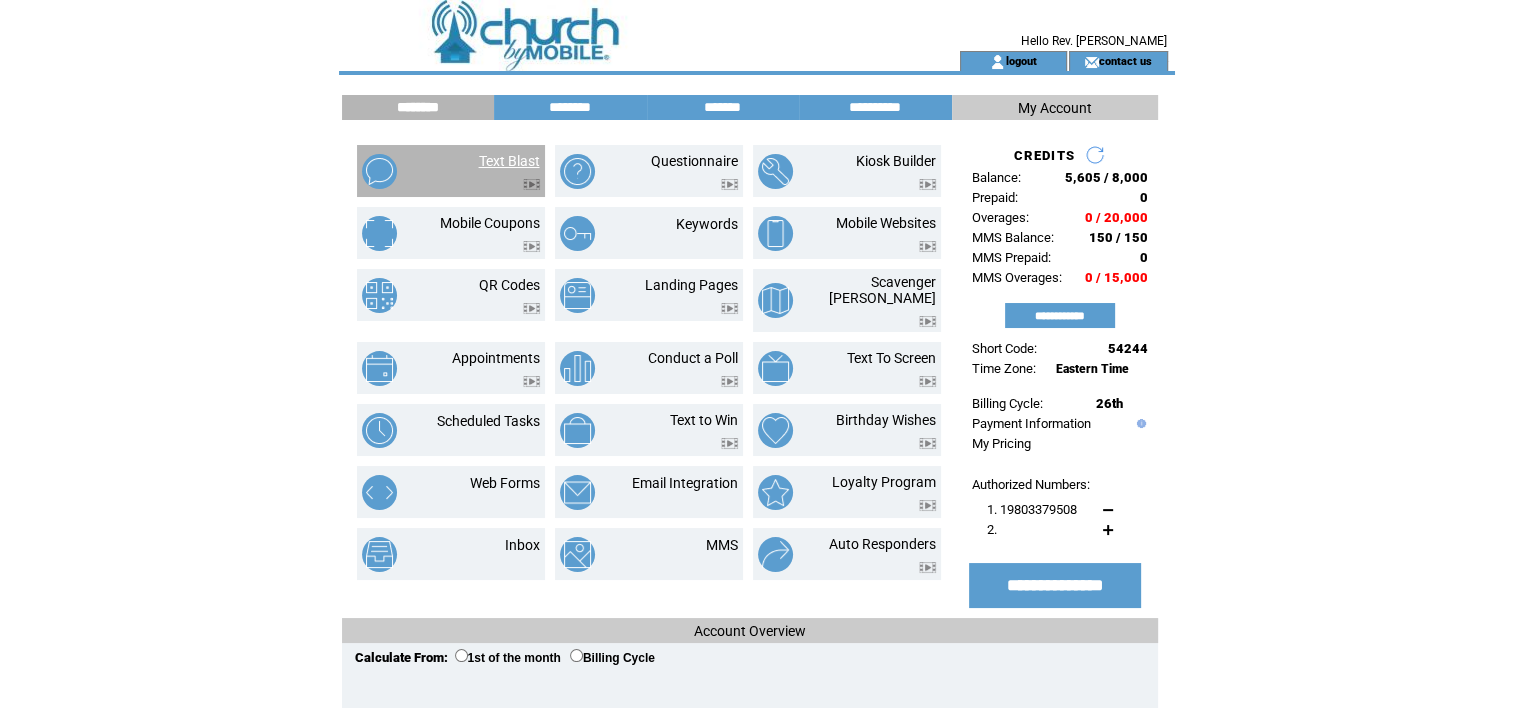 click on "Text Blast" at bounding box center (509, 161) 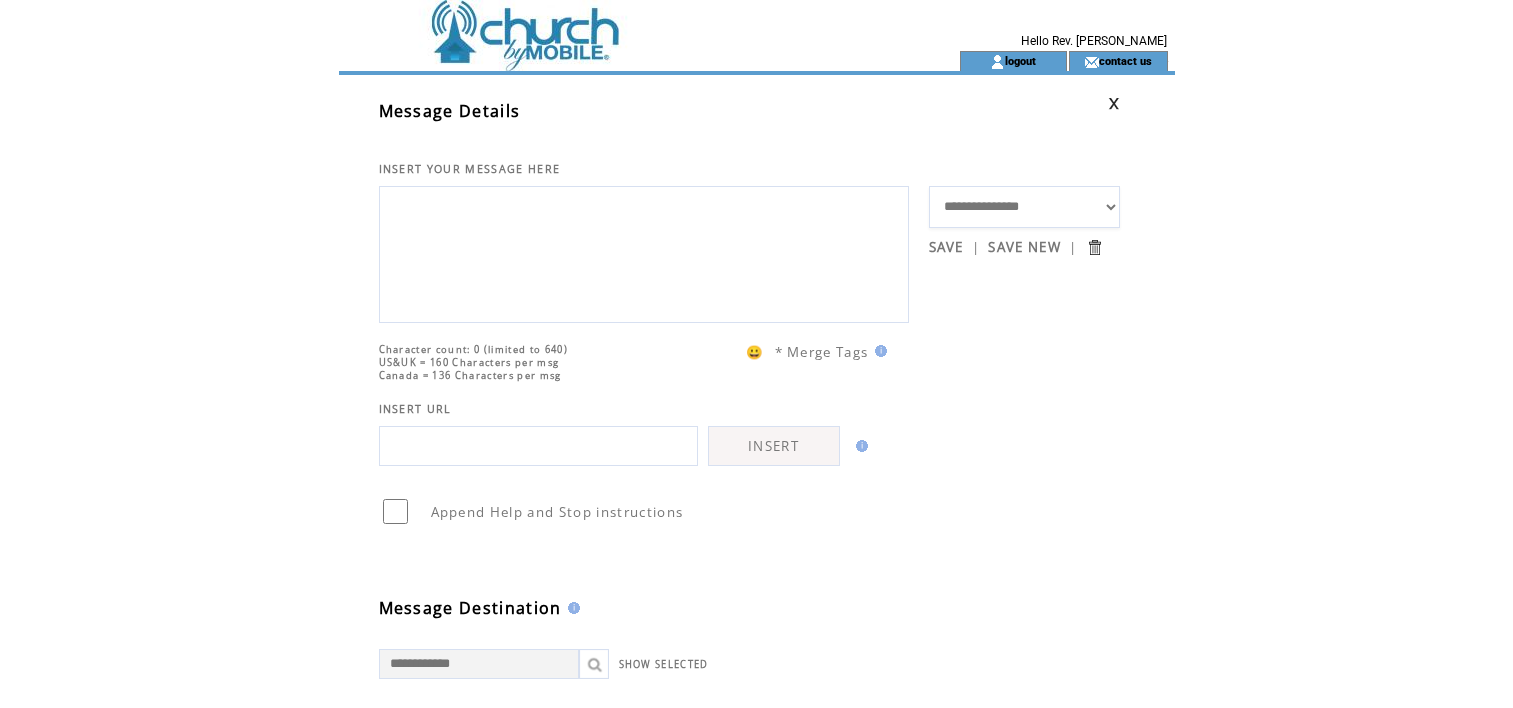 scroll, scrollTop: 0, scrollLeft: 0, axis: both 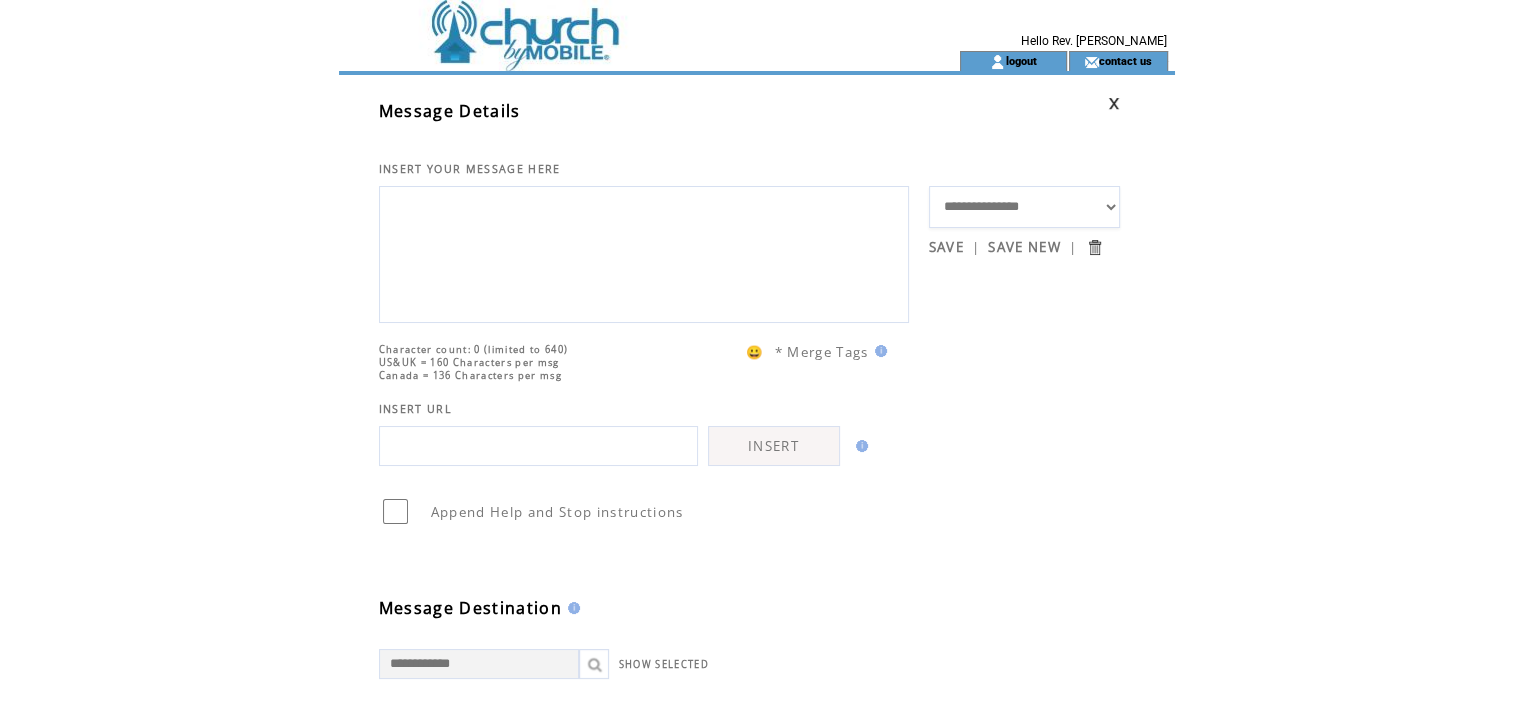 click at bounding box center (644, 252) 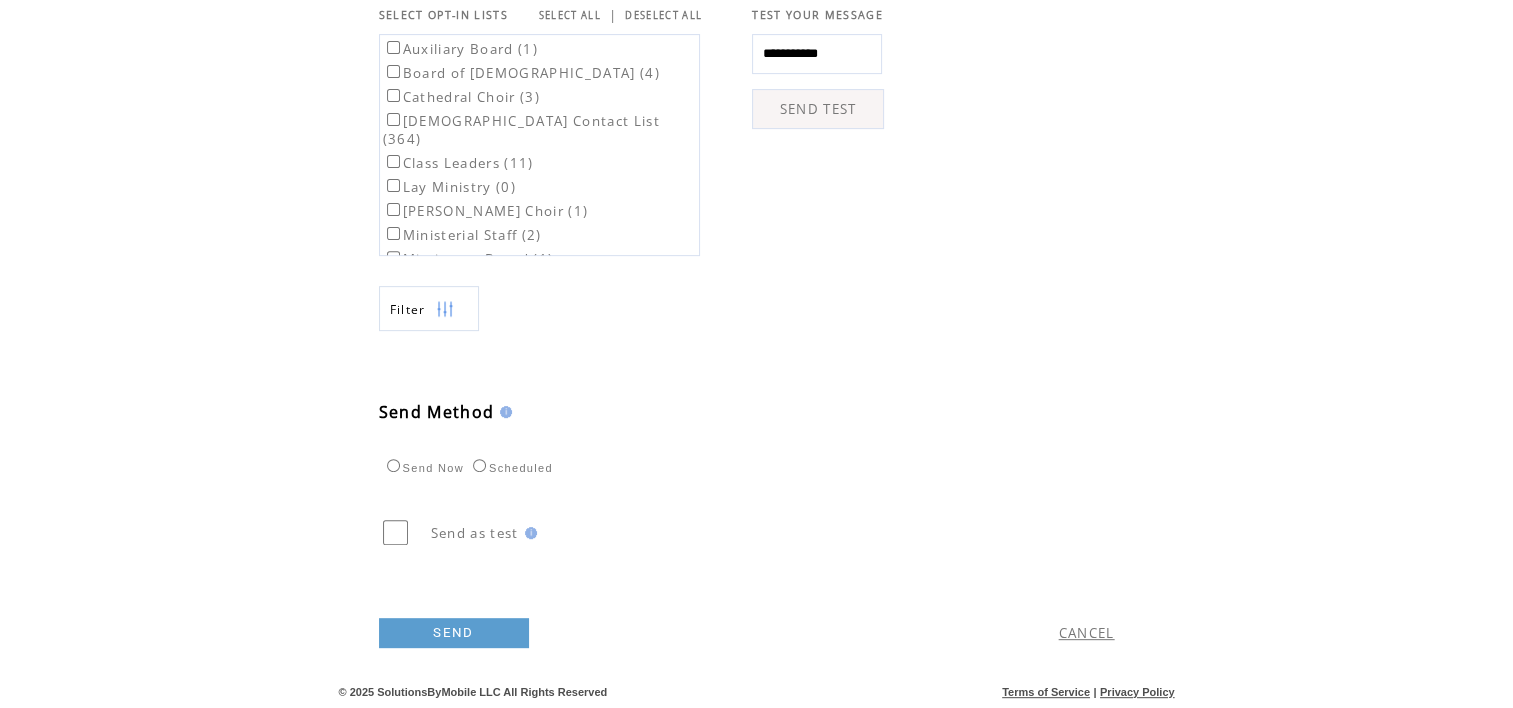 scroll, scrollTop: 728, scrollLeft: 0, axis: vertical 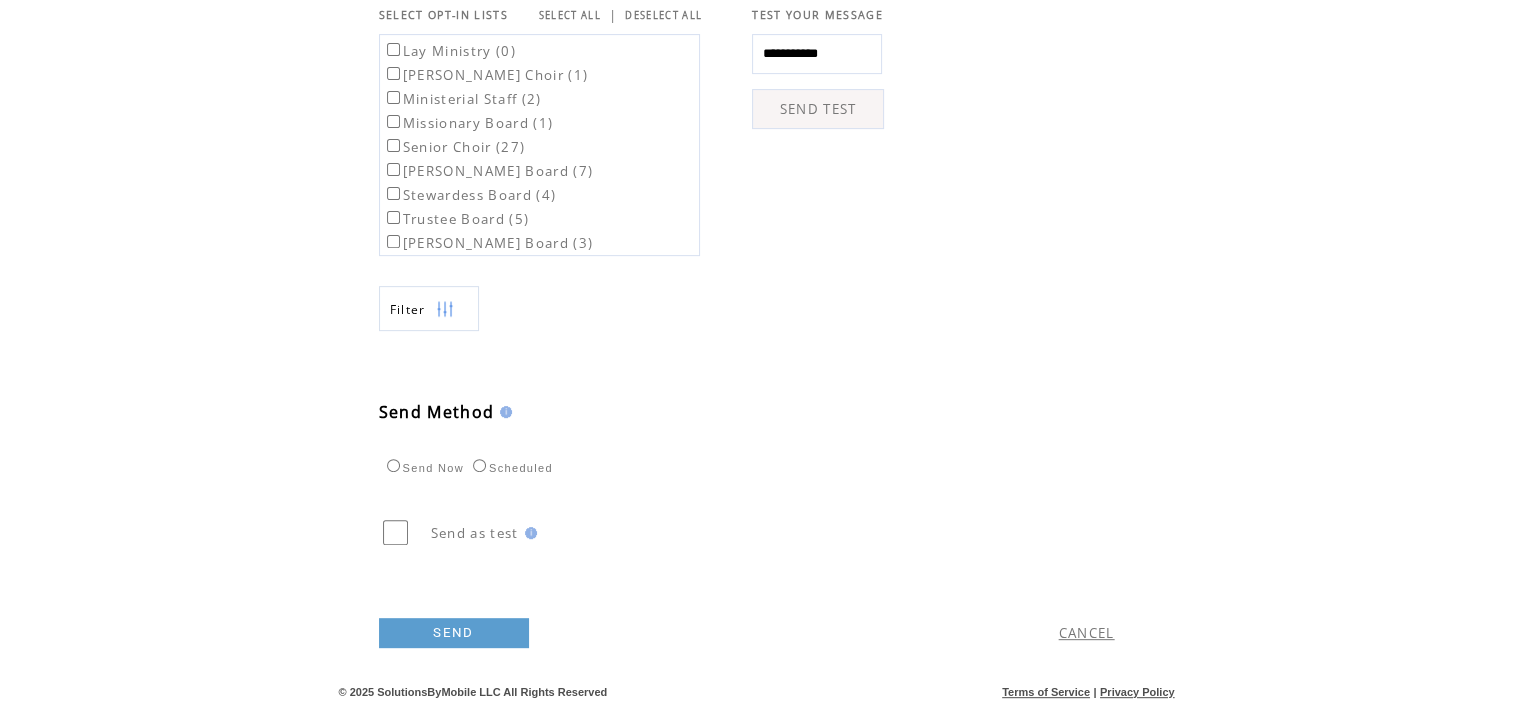click on "SEND" at bounding box center (454, 633) 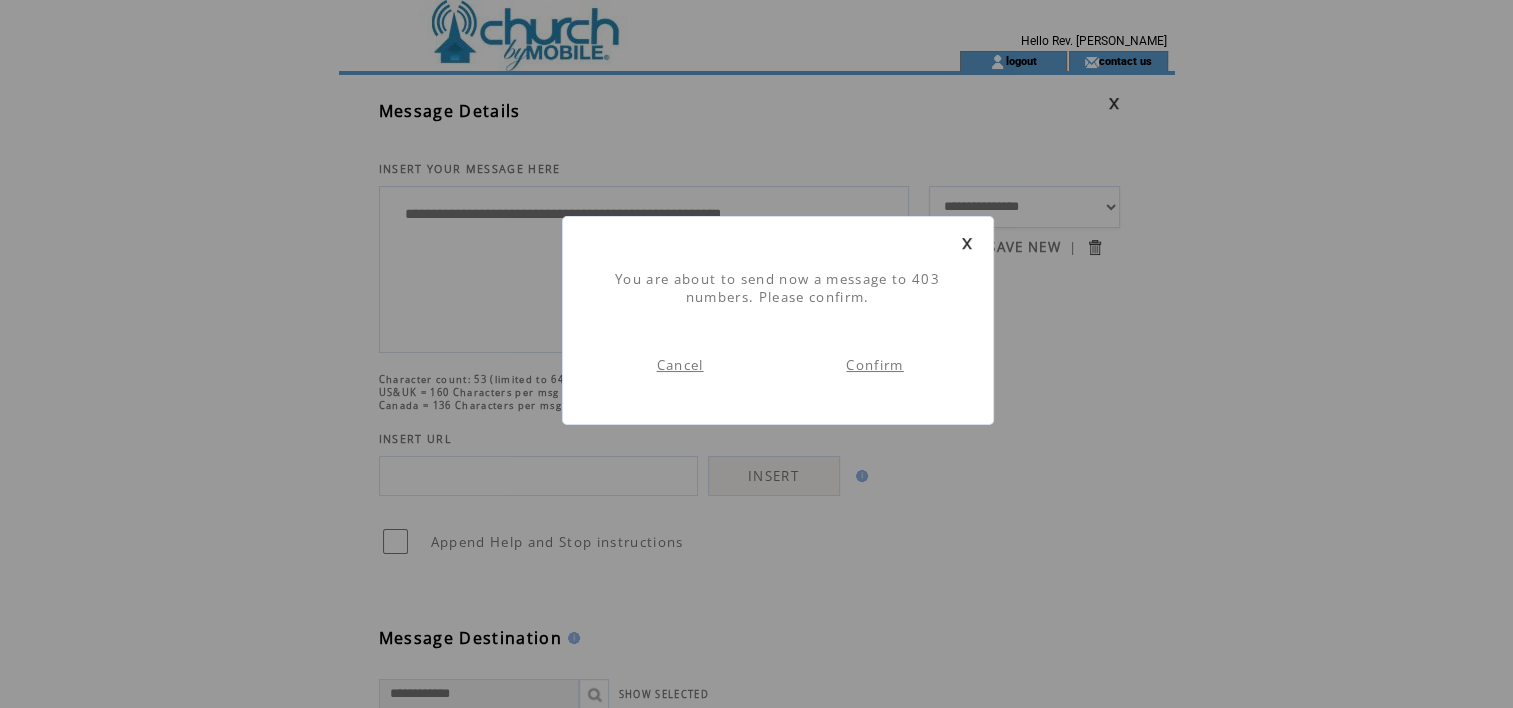 scroll, scrollTop: 0, scrollLeft: 0, axis: both 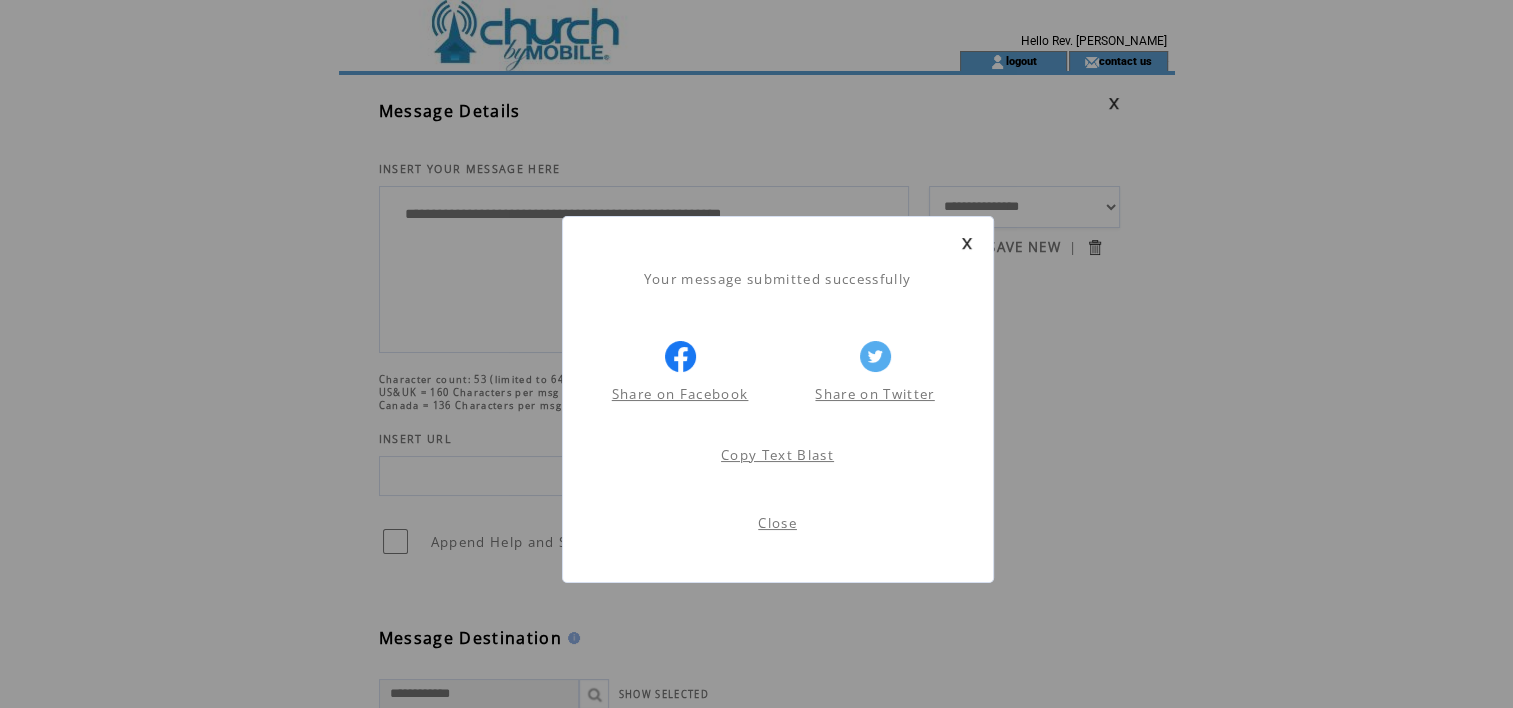 click on "Close" at bounding box center [777, 523] 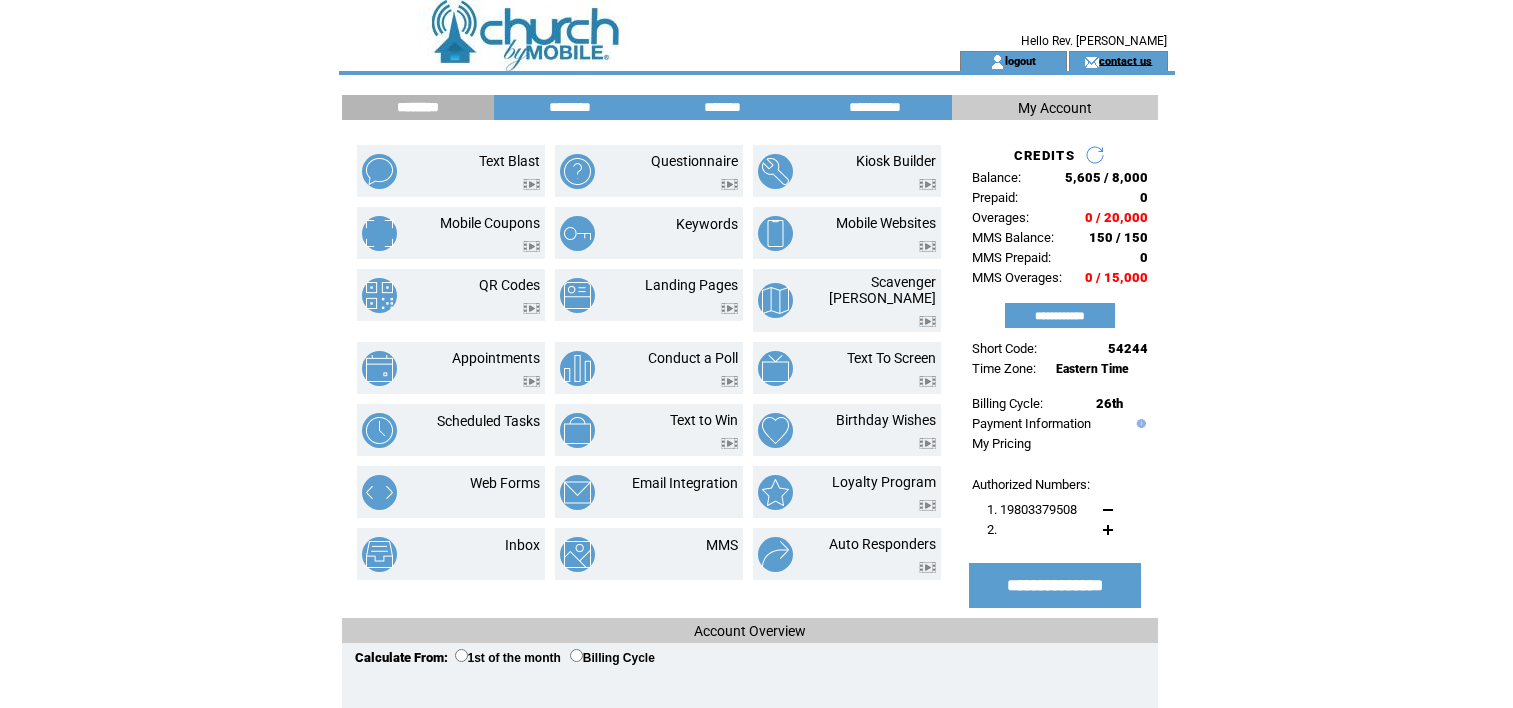 scroll, scrollTop: 0, scrollLeft: 0, axis: both 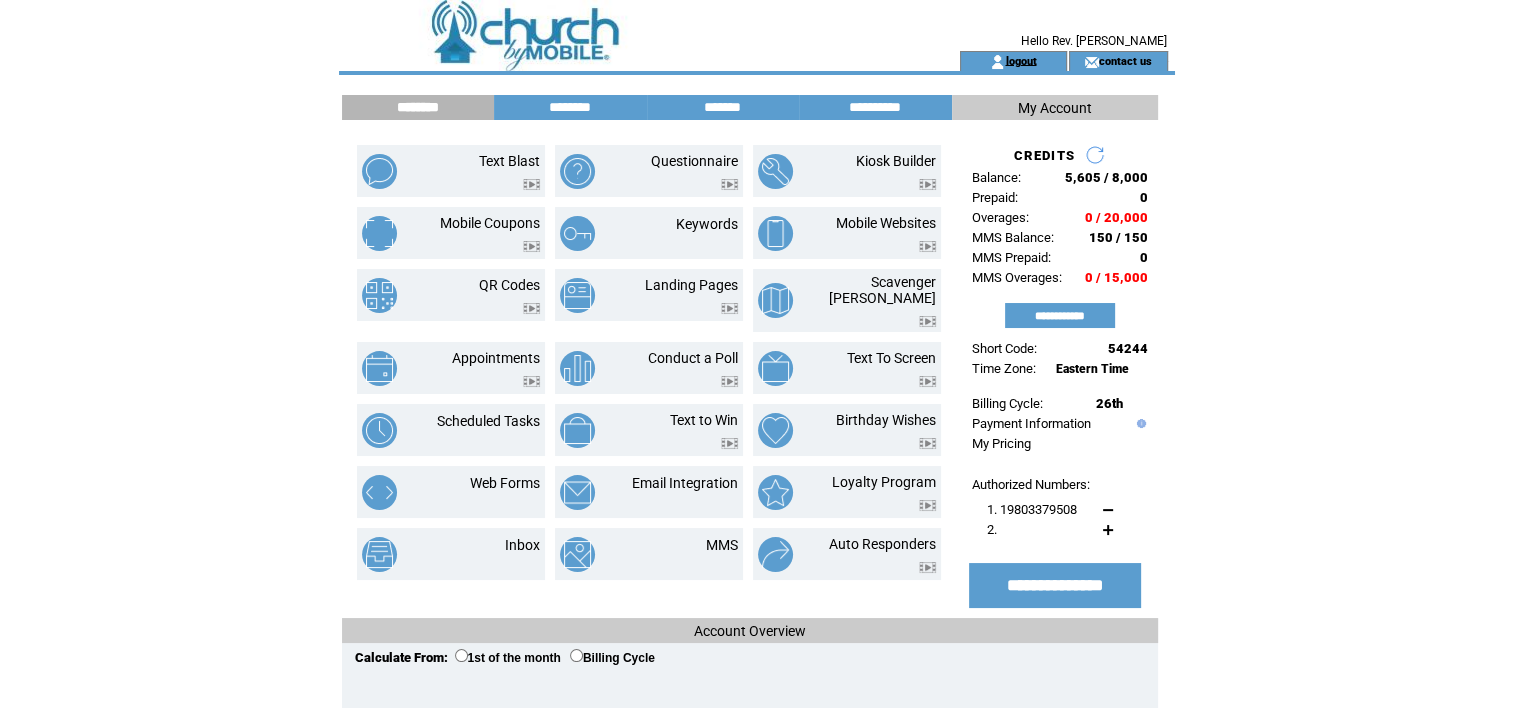 click on "logout" at bounding box center (1020, 60) 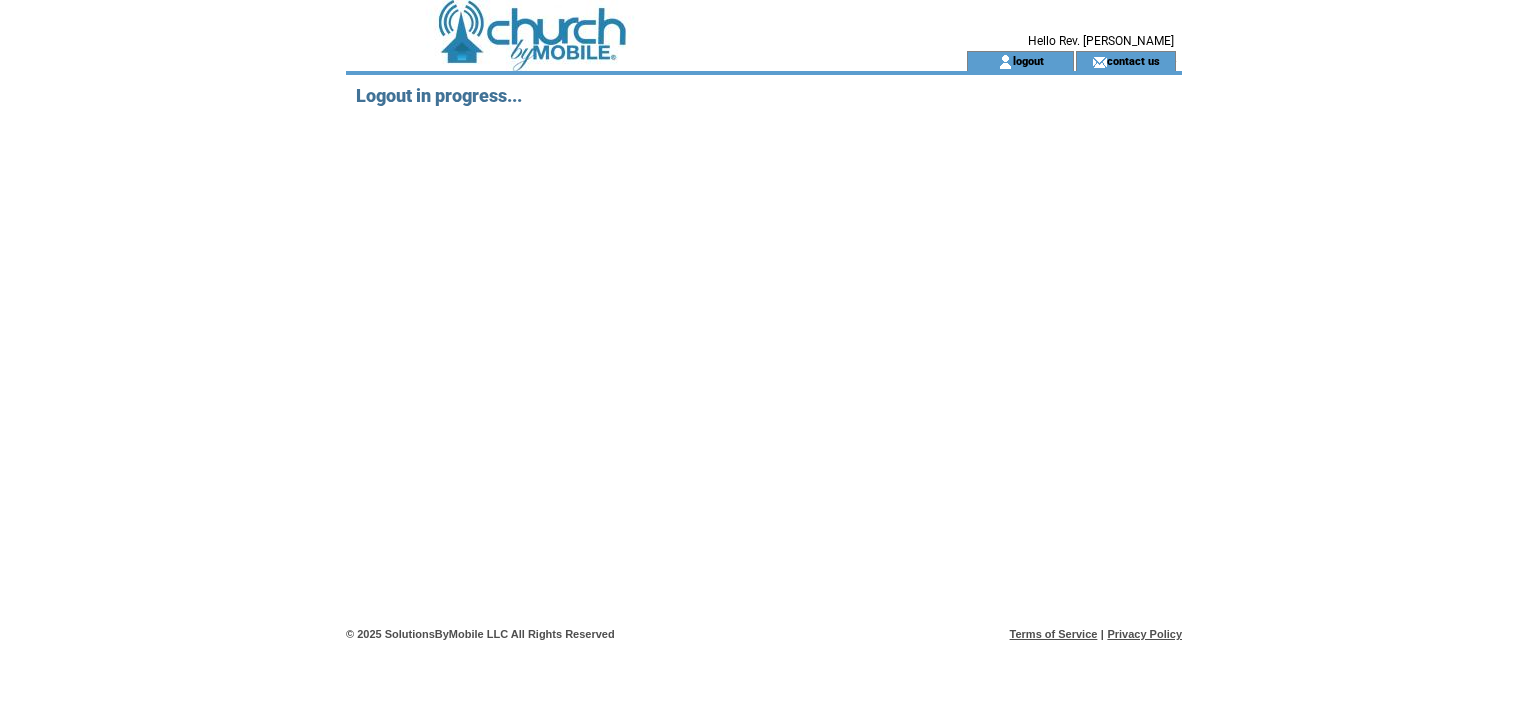 scroll, scrollTop: 0, scrollLeft: 0, axis: both 